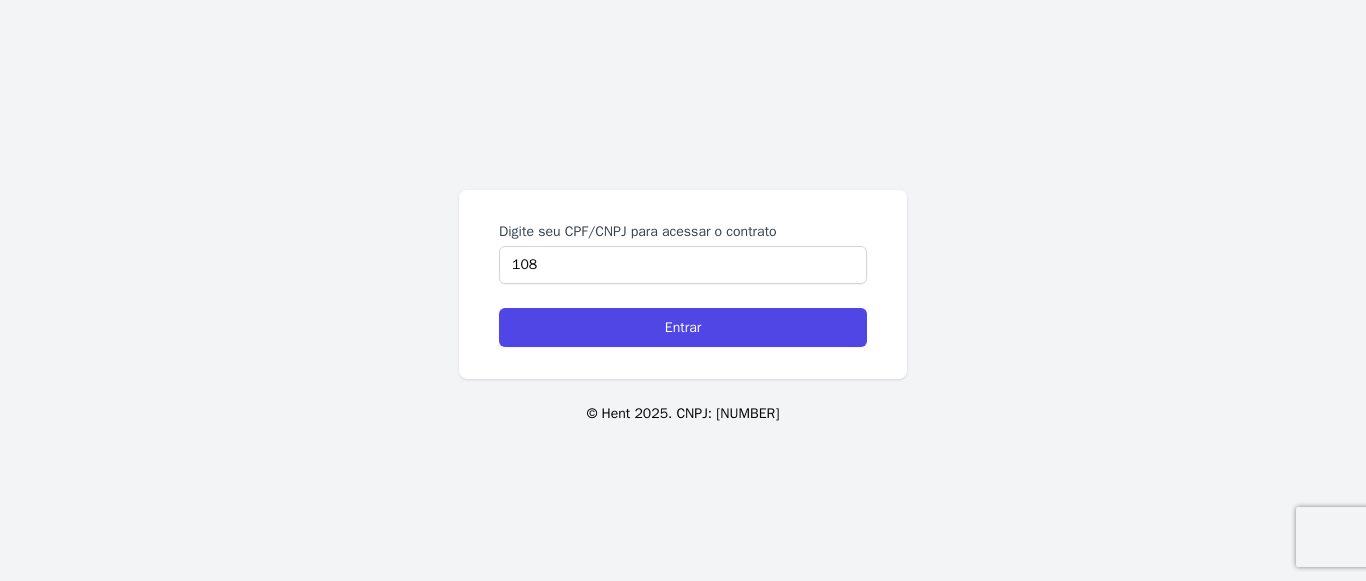 scroll, scrollTop: 0, scrollLeft: 0, axis: both 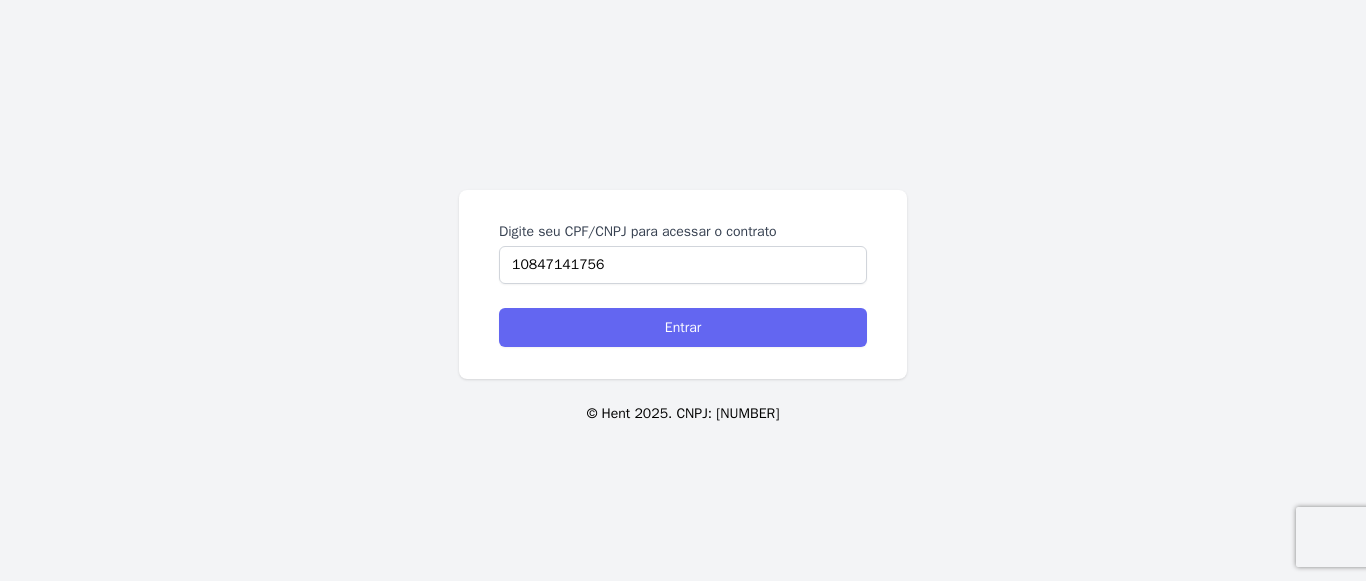 type on "10847141756" 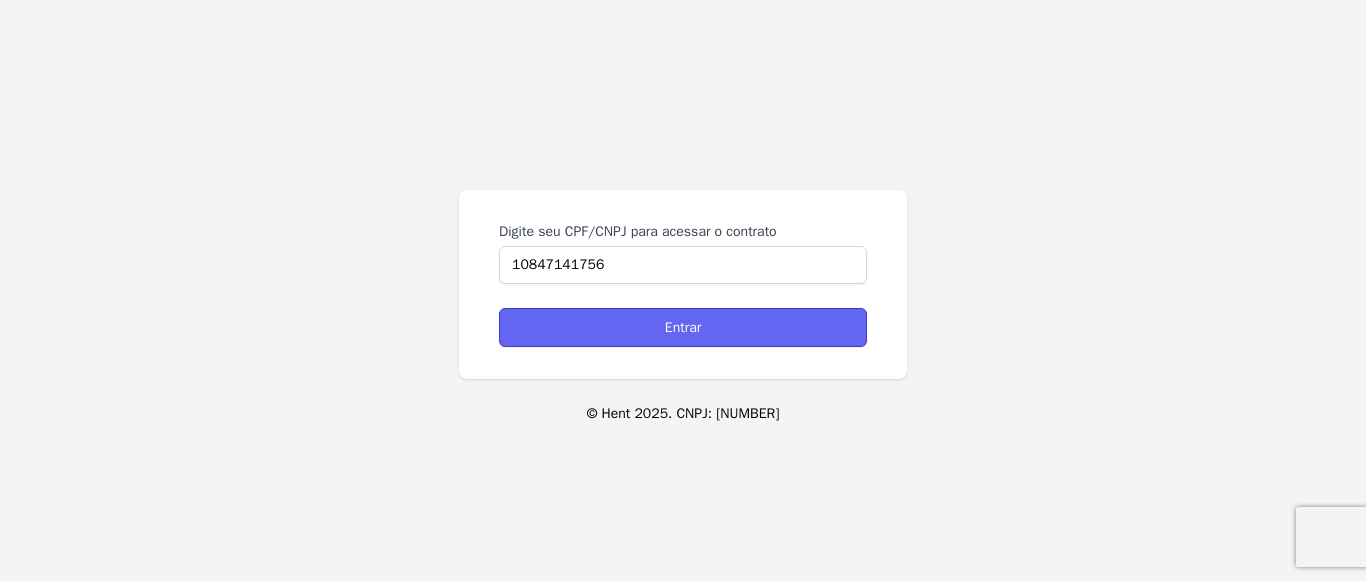 click on "Entrar" at bounding box center [683, 327] 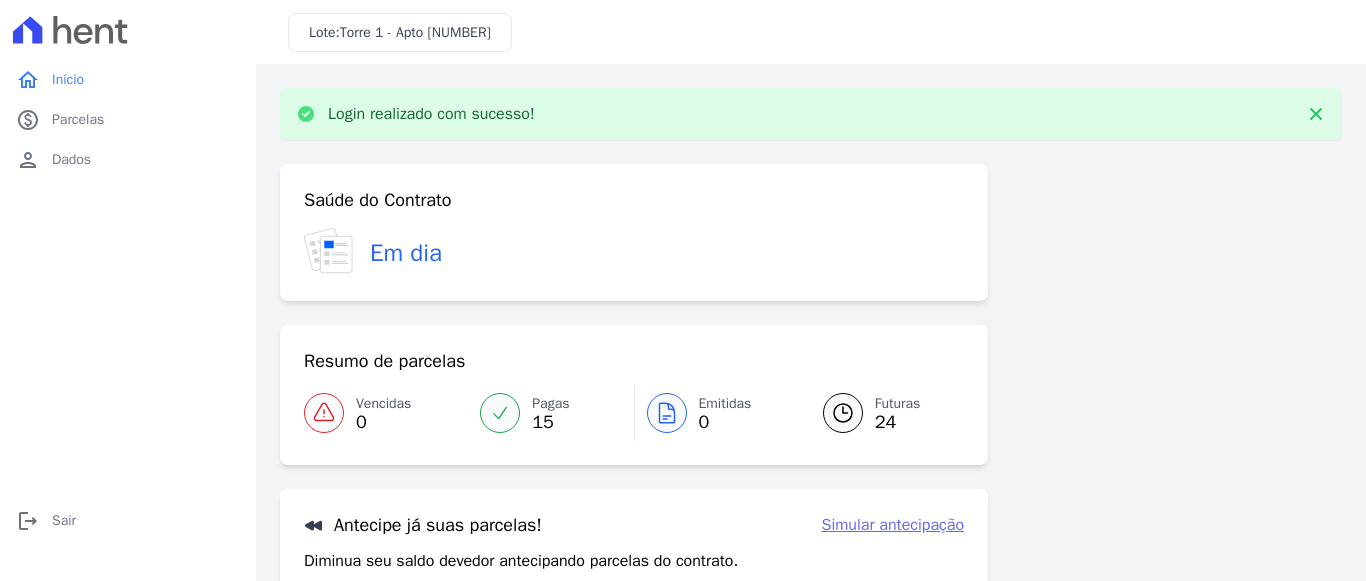 scroll, scrollTop: 0, scrollLeft: 0, axis: both 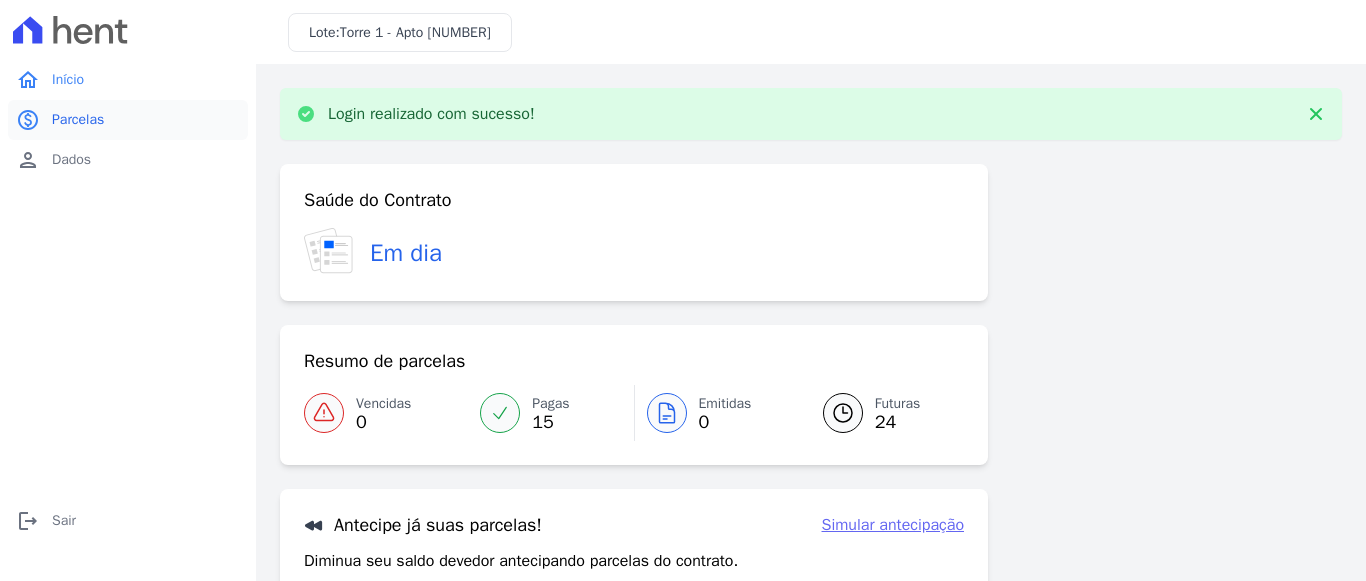 click on "Parcelas" at bounding box center (78, 120) 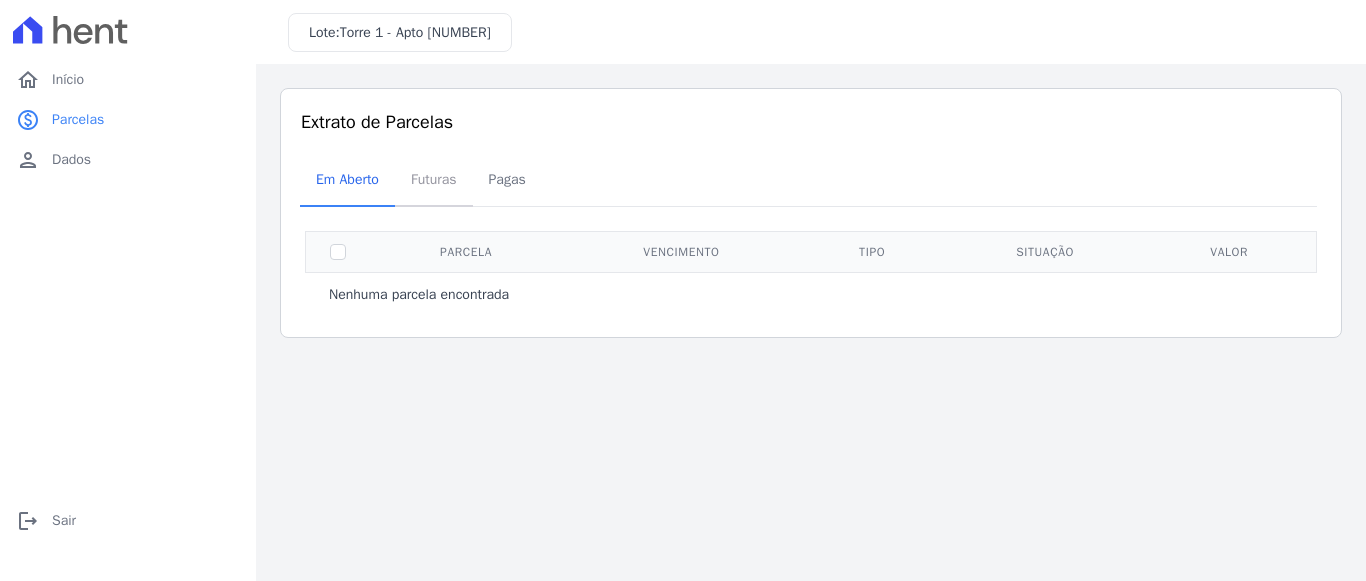 click on "Futuras" at bounding box center [434, 179] 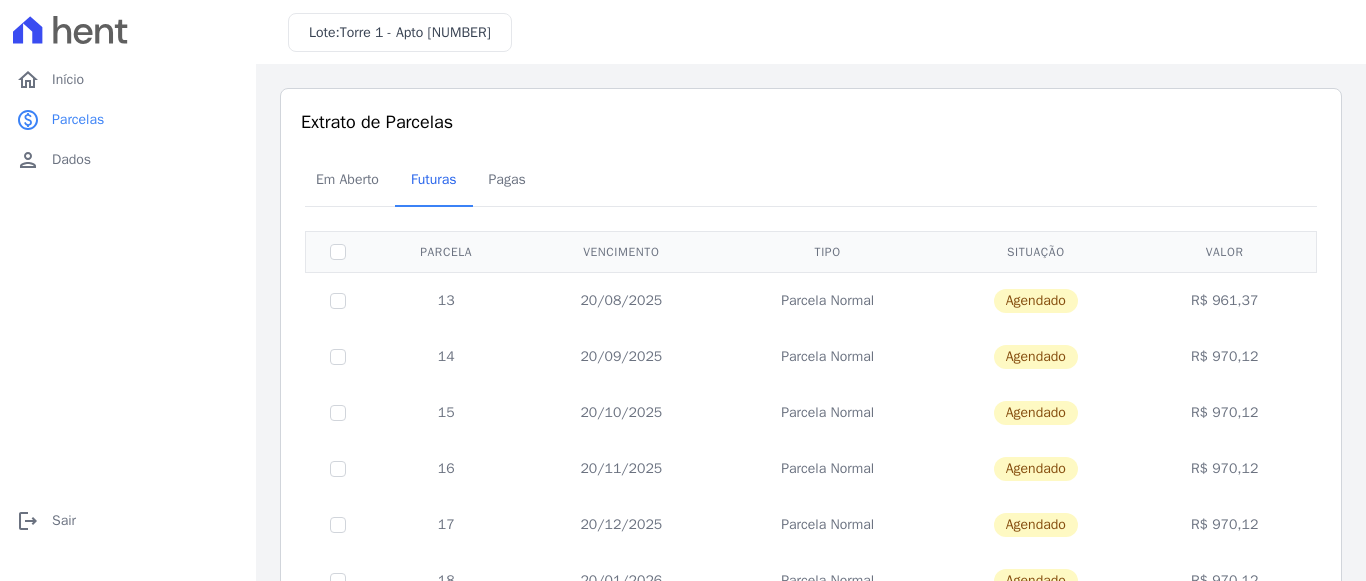 drag, startPoint x: 595, startPoint y: 302, endPoint x: 1343, endPoint y: 295, distance: 748.0328 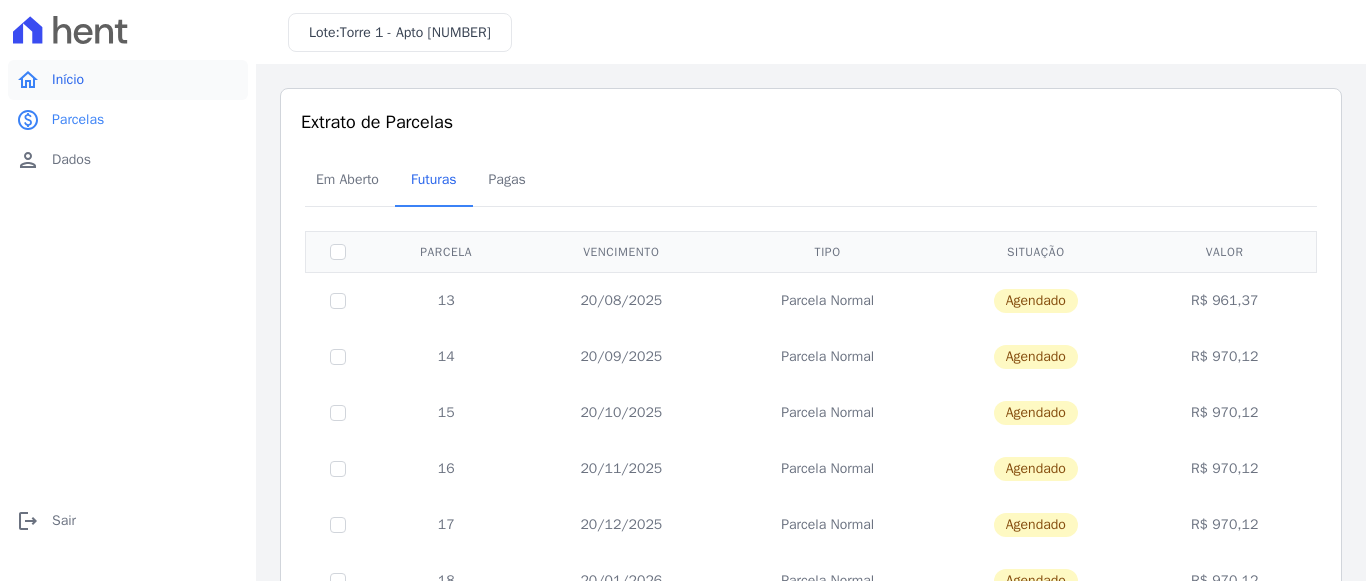 click on "Início" at bounding box center [68, 80] 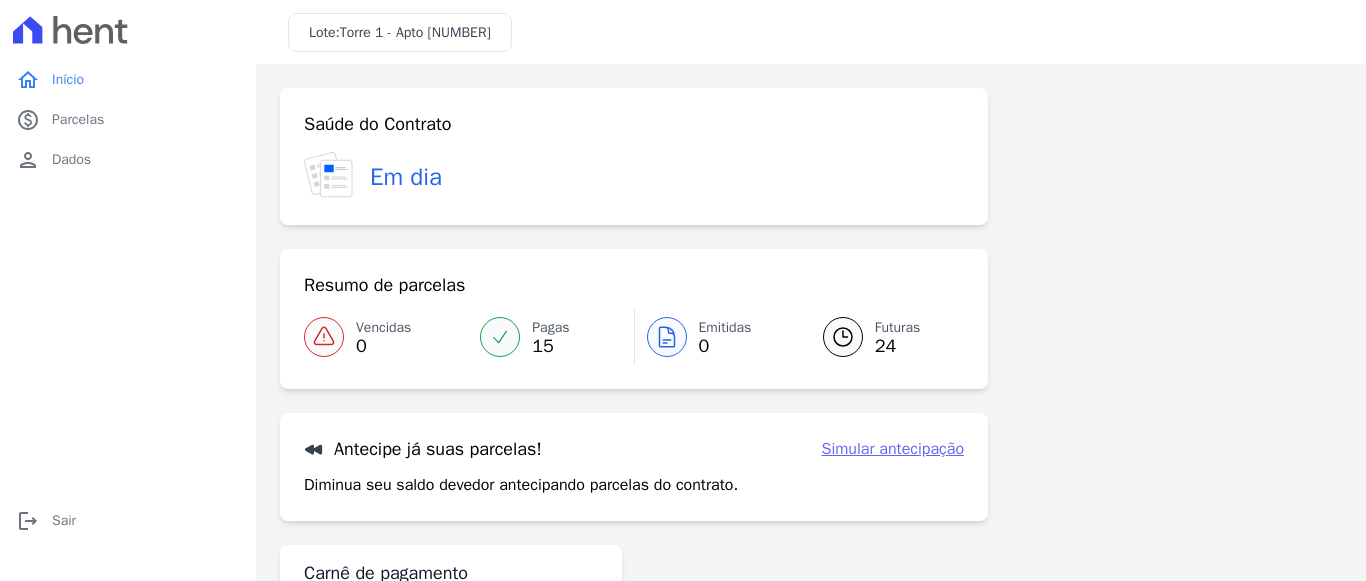 scroll, scrollTop: 106, scrollLeft: 0, axis: vertical 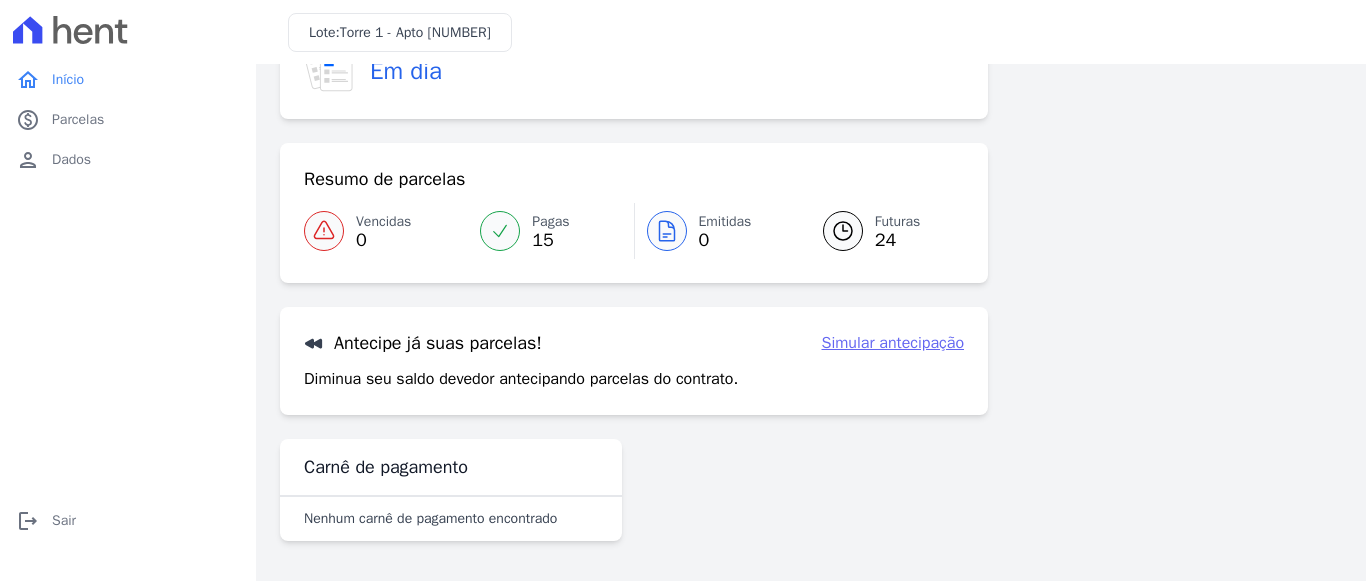 click on "Simular antecipação" at bounding box center [893, 343] 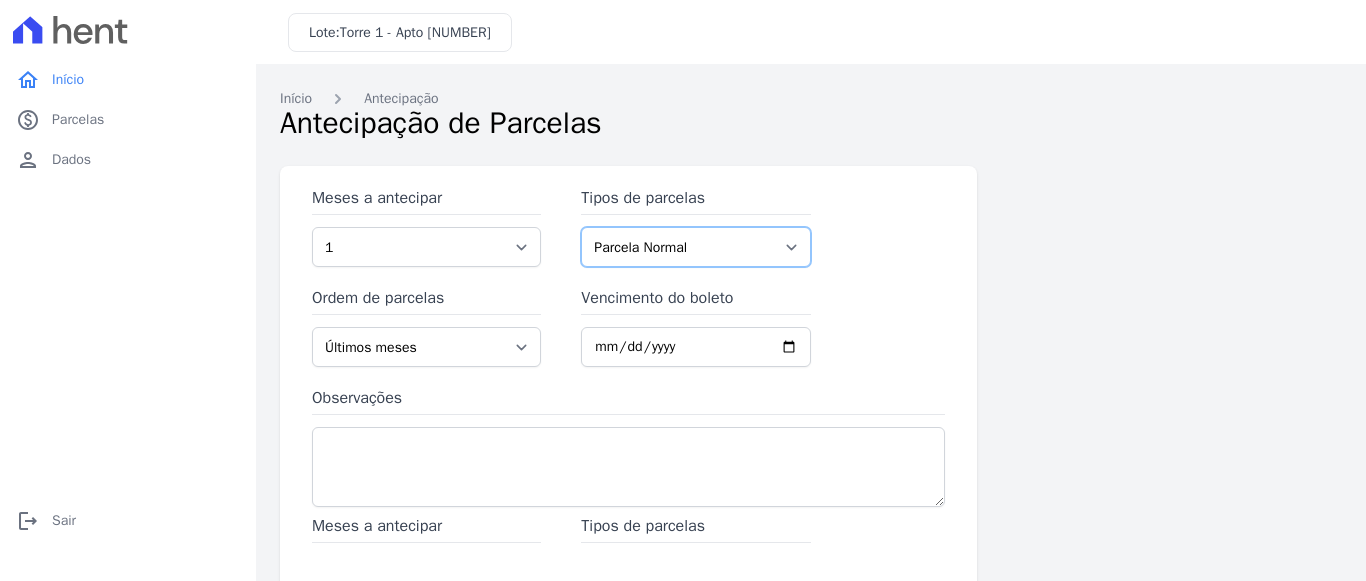 click on "Parcela Normal" at bounding box center [695, 247] 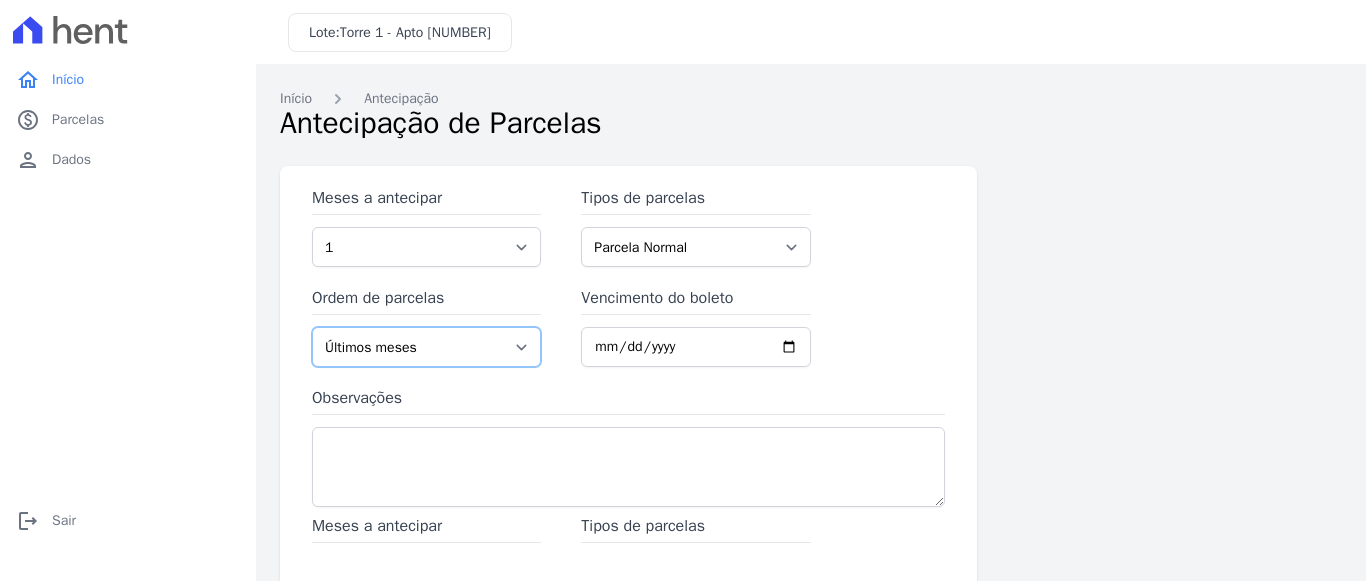 click on "Últimos meses
Primeiros meses" at bounding box center (426, 347) 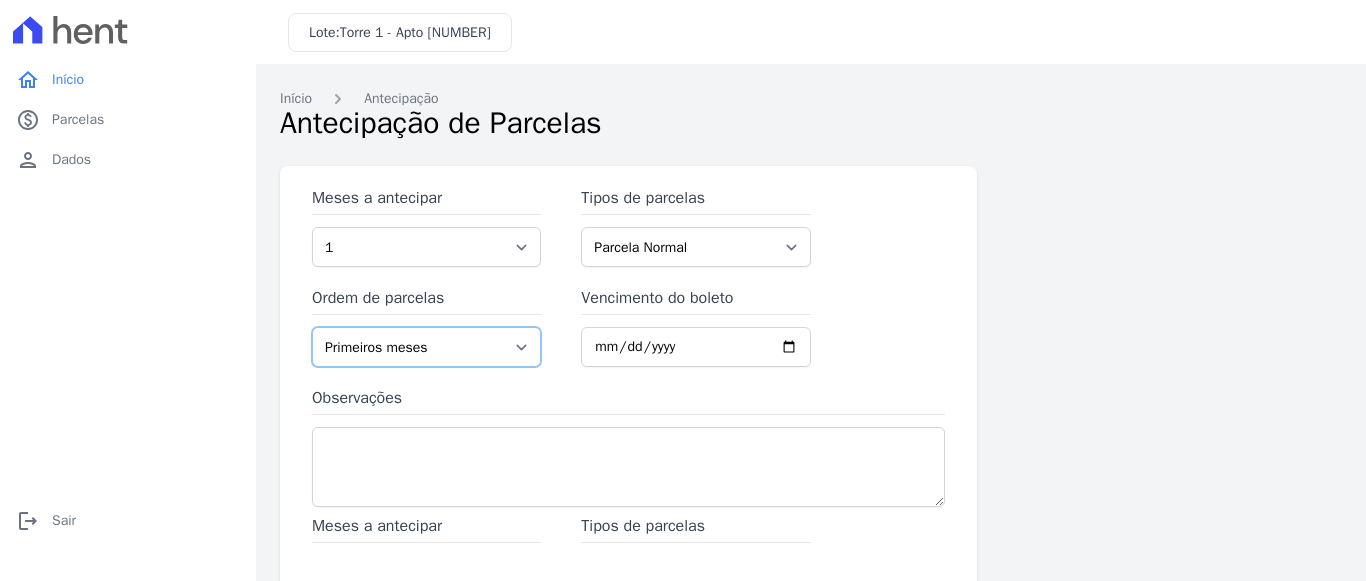click on "Primeiros meses" at bounding box center (0, 0) 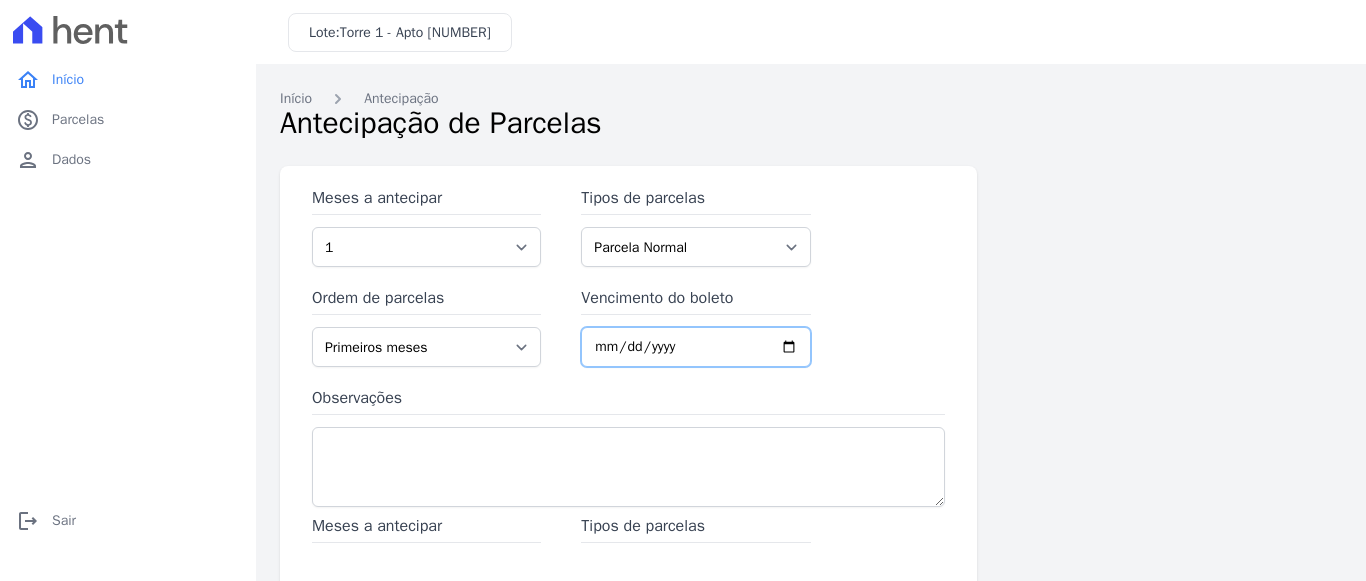 click on "Vencimento do boleto" at bounding box center [695, 347] 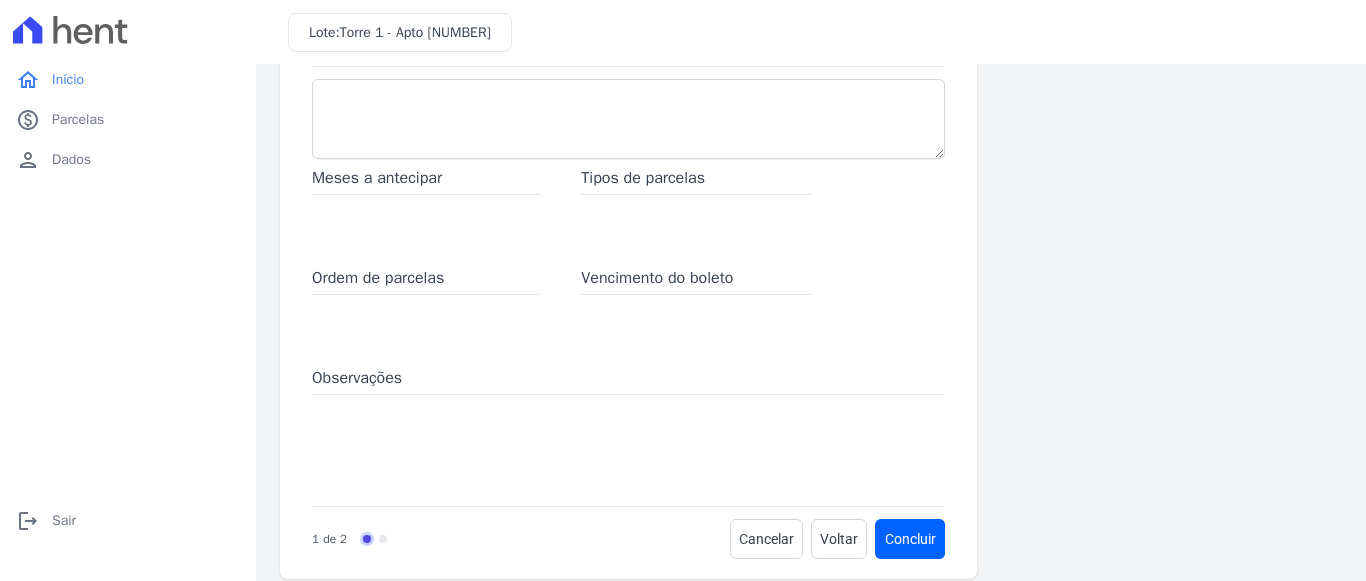 scroll, scrollTop: 370, scrollLeft: 0, axis: vertical 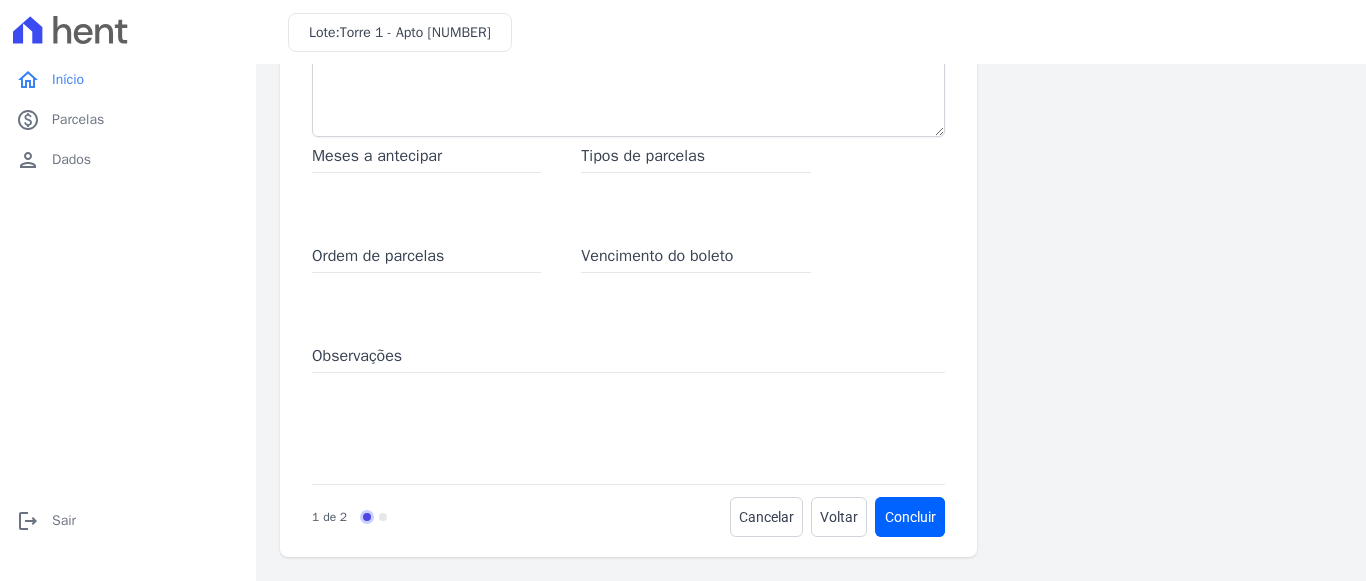 click on "Meses a antecipar
Tipos de parcelas
Ordem de parcelas
Vencimento do boleto
Observações
Concluir" at bounding box center [628, 308] 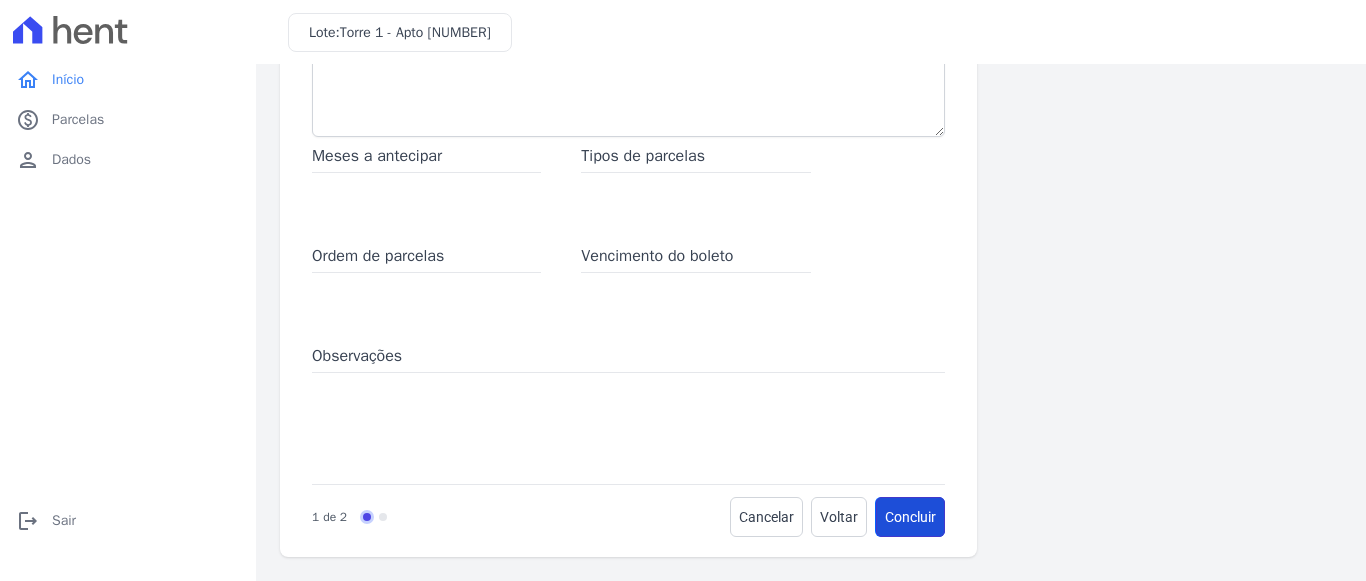 click on "Concluir" at bounding box center (910, 517) 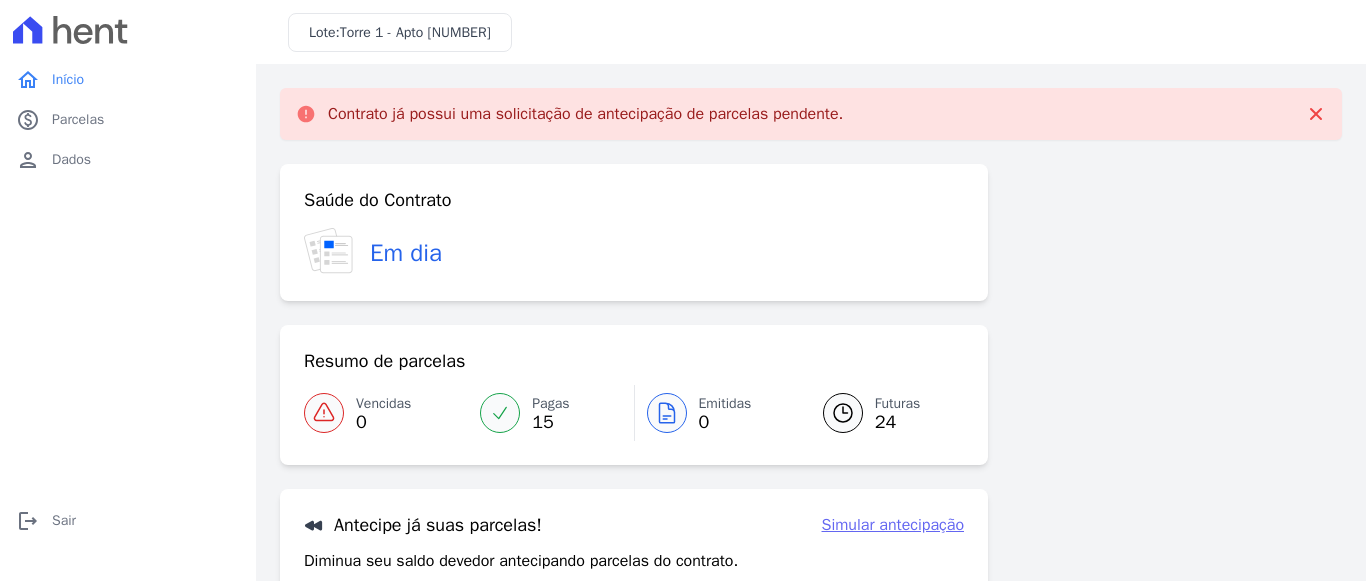 drag, startPoint x: 679, startPoint y: 113, endPoint x: 881, endPoint y: 120, distance: 202.12125 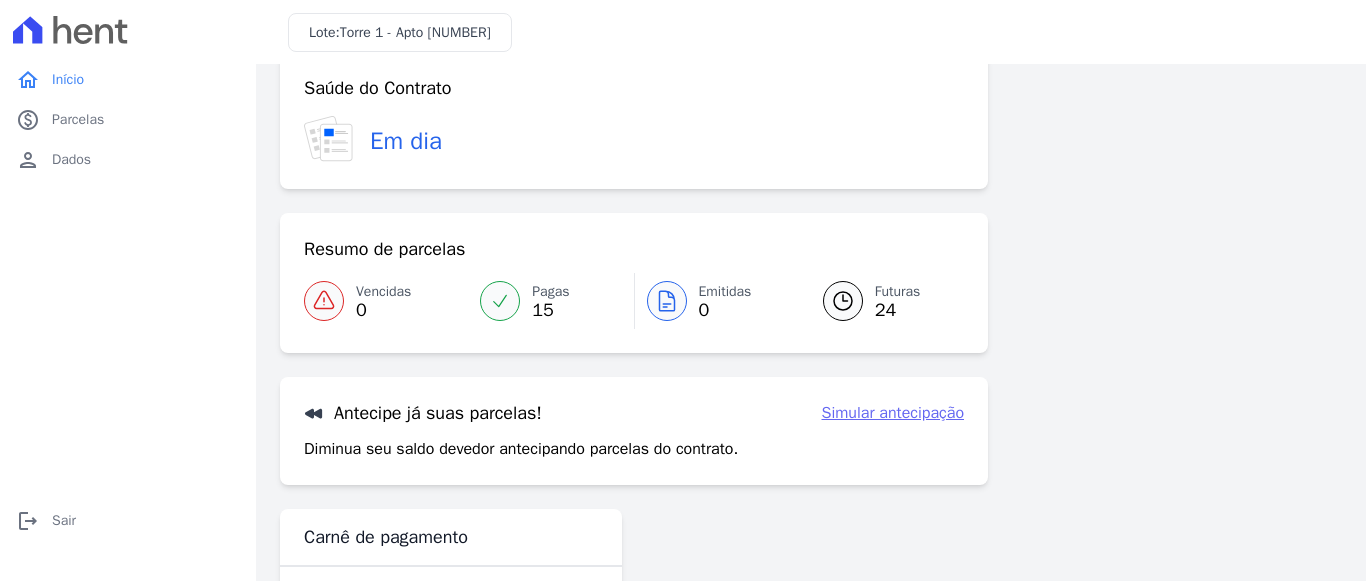 scroll, scrollTop: 182, scrollLeft: 0, axis: vertical 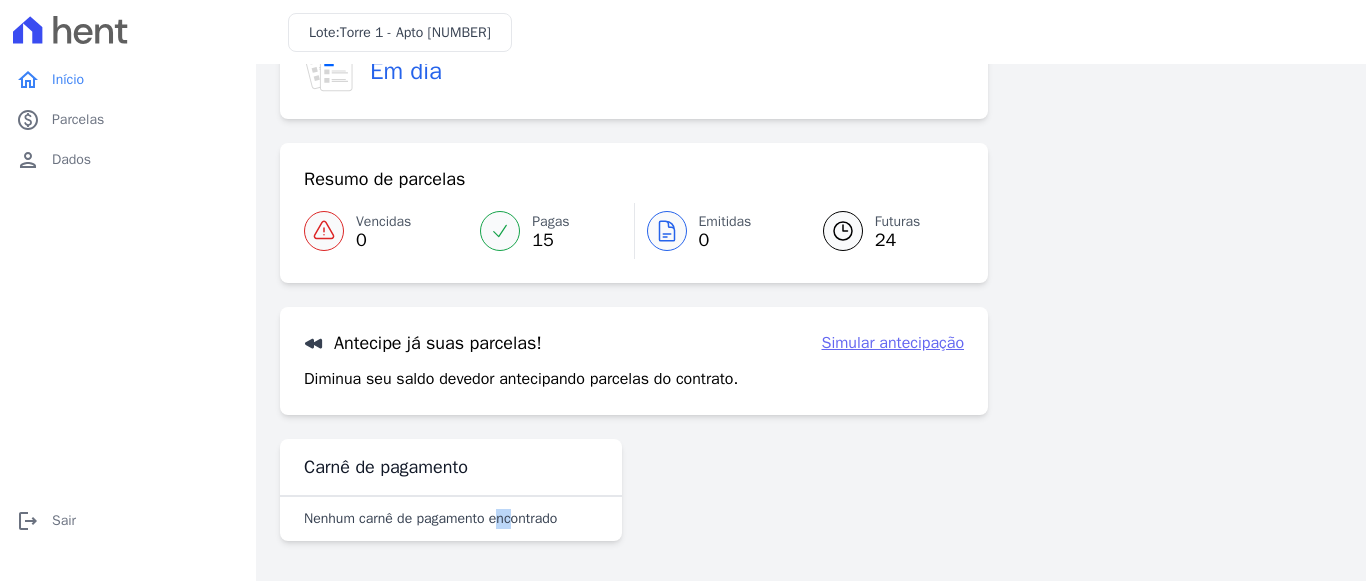 drag, startPoint x: 437, startPoint y: 517, endPoint x: 689, endPoint y: 468, distance: 256.7197 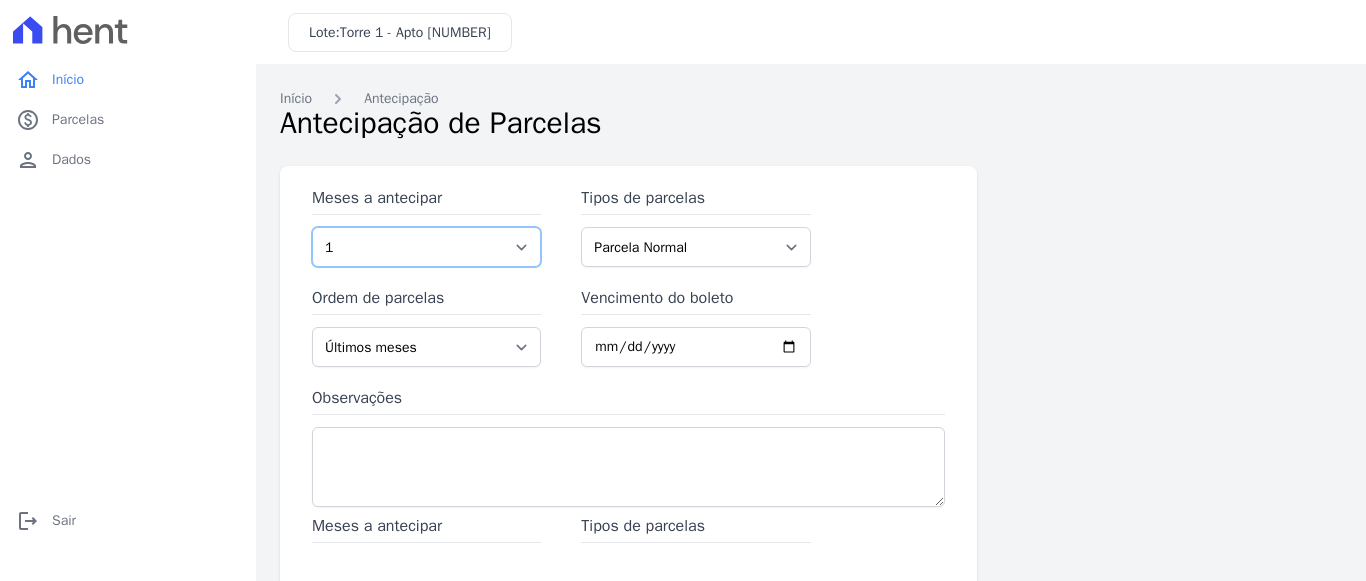 click on "1
2
3
4
5
6
7
8
9
10
11
12
13
14
15
16
17
18
19
20
21
22
23
24
25
26
27
28
29
30
31
32
33
34
35
36
37" at bounding box center [426, 247] 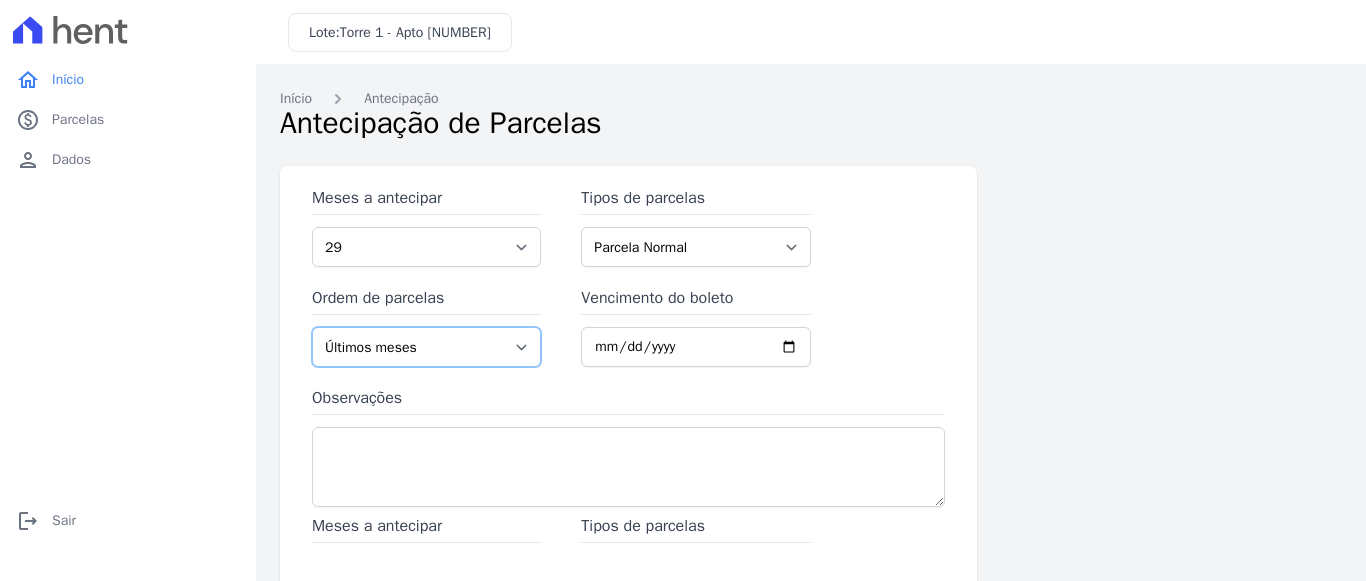 click on "Últimos meses
Primeiros meses" at bounding box center [426, 347] 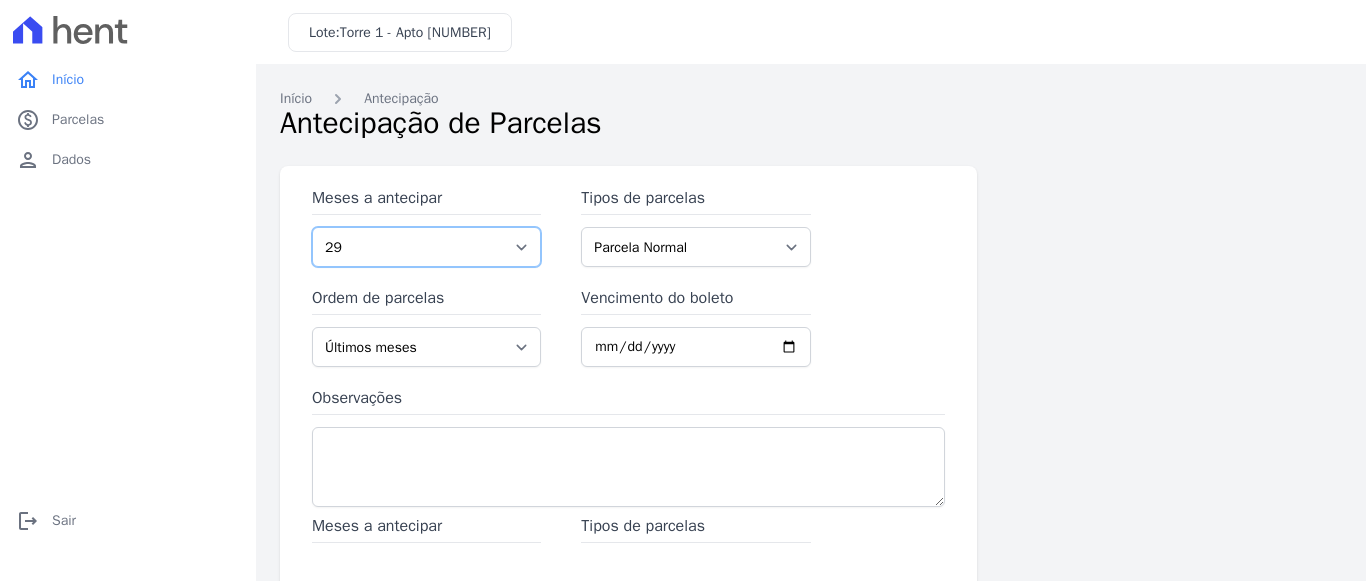 click on "1
2
3
4
5
6
7
8
9
10
11
12
13
14
15
16
17
18
19
20
21
22
23
24
25
26
27
28
29
30
31
32
33
34
35
36
37" at bounding box center [426, 247] 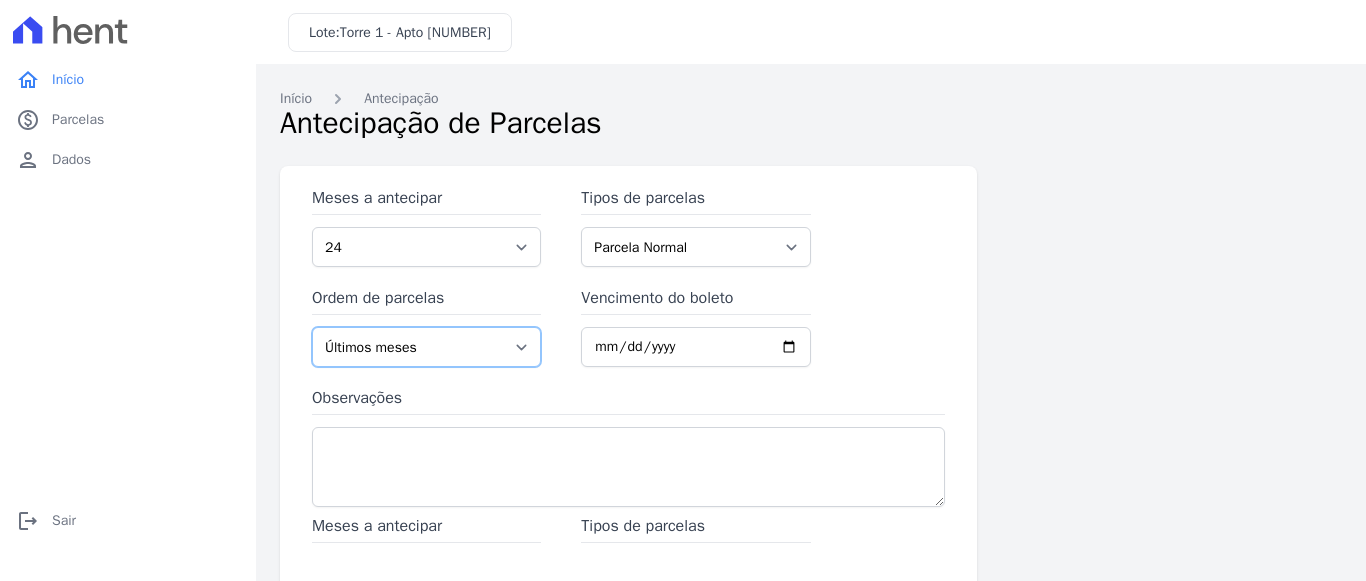 click on "Últimos meses
Primeiros meses" at bounding box center [426, 347] 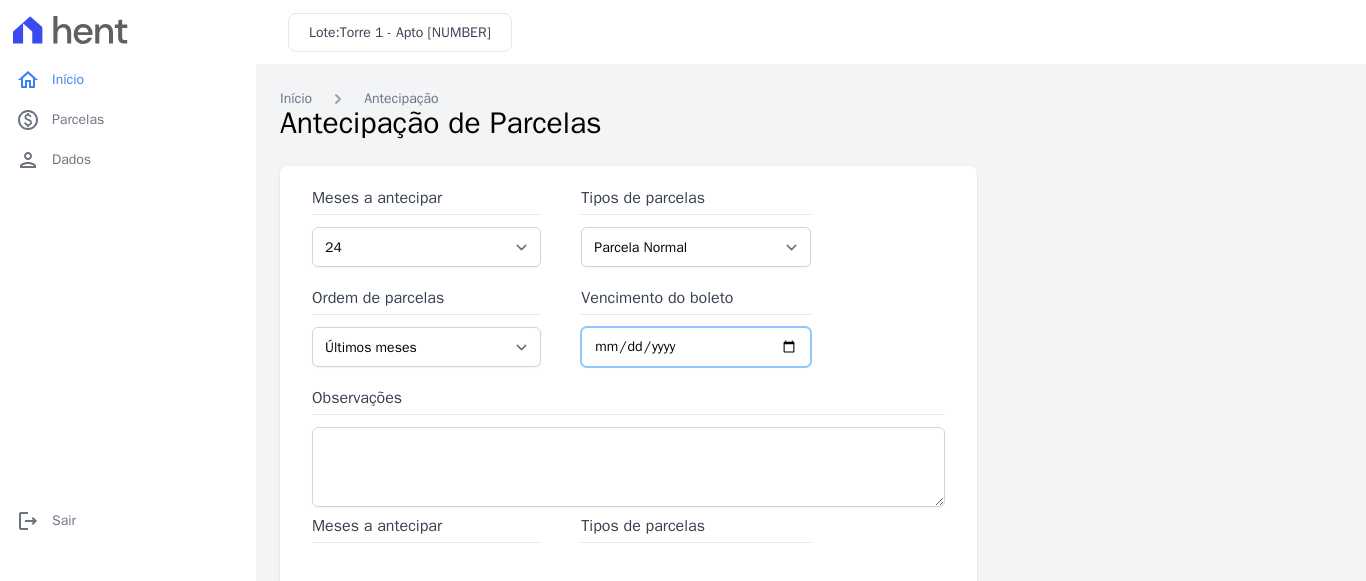 click on "Vencimento do boleto" at bounding box center (695, 347) 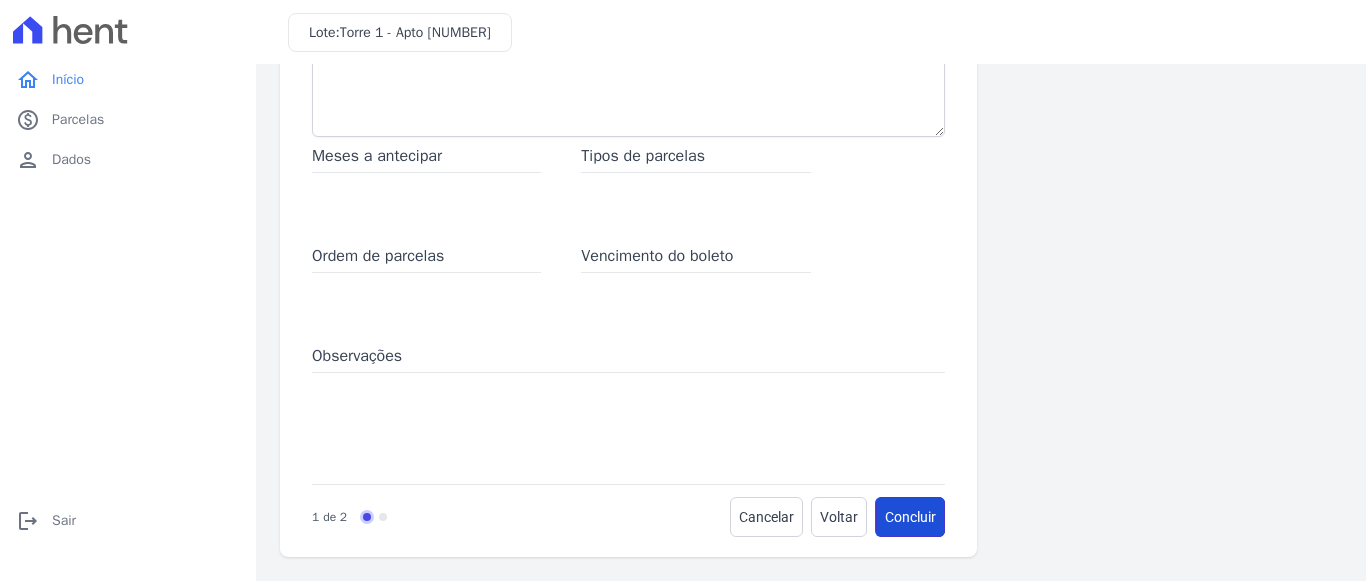 click on "Concluir" at bounding box center [910, 517] 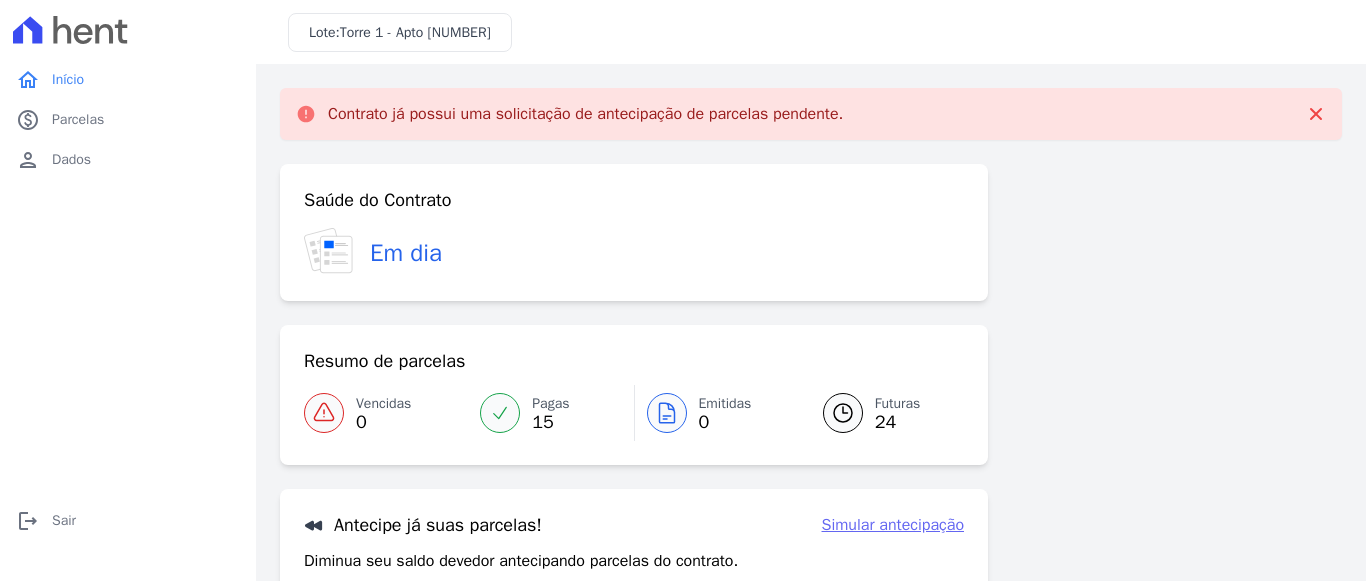 drag, startPoint x: 423, startPoint y: 126, endPoint x: 1062, endPoint y: 124, distance: 639.0031 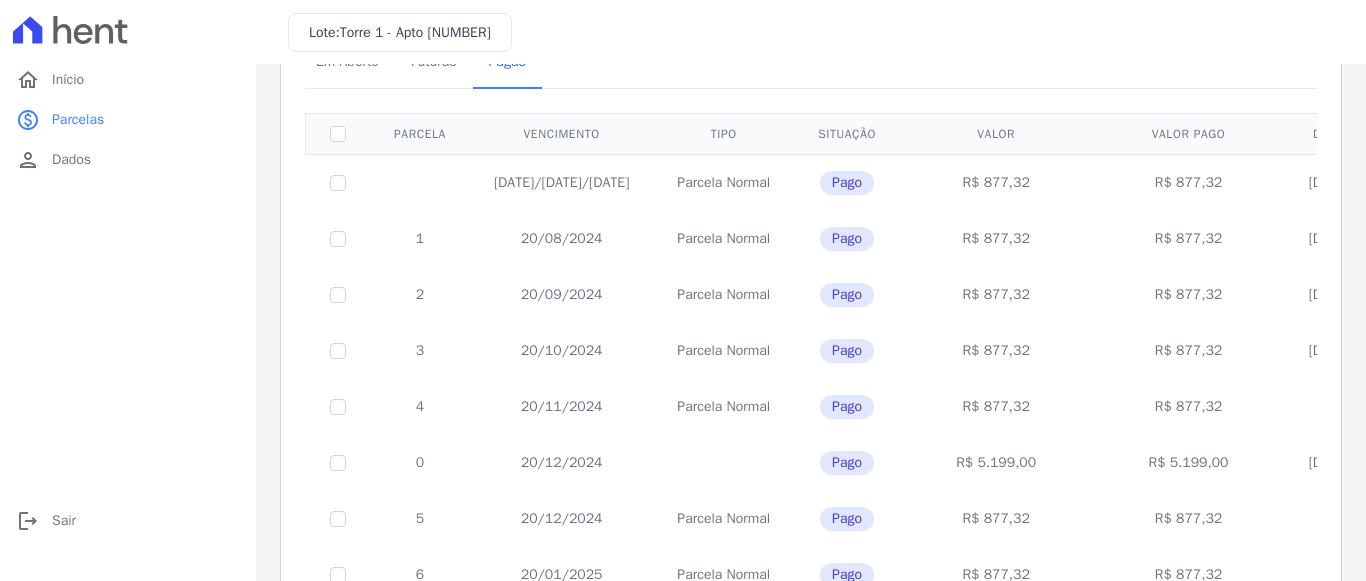 scroll, scrollTop: 0, scrollLeft: 0, axis: both 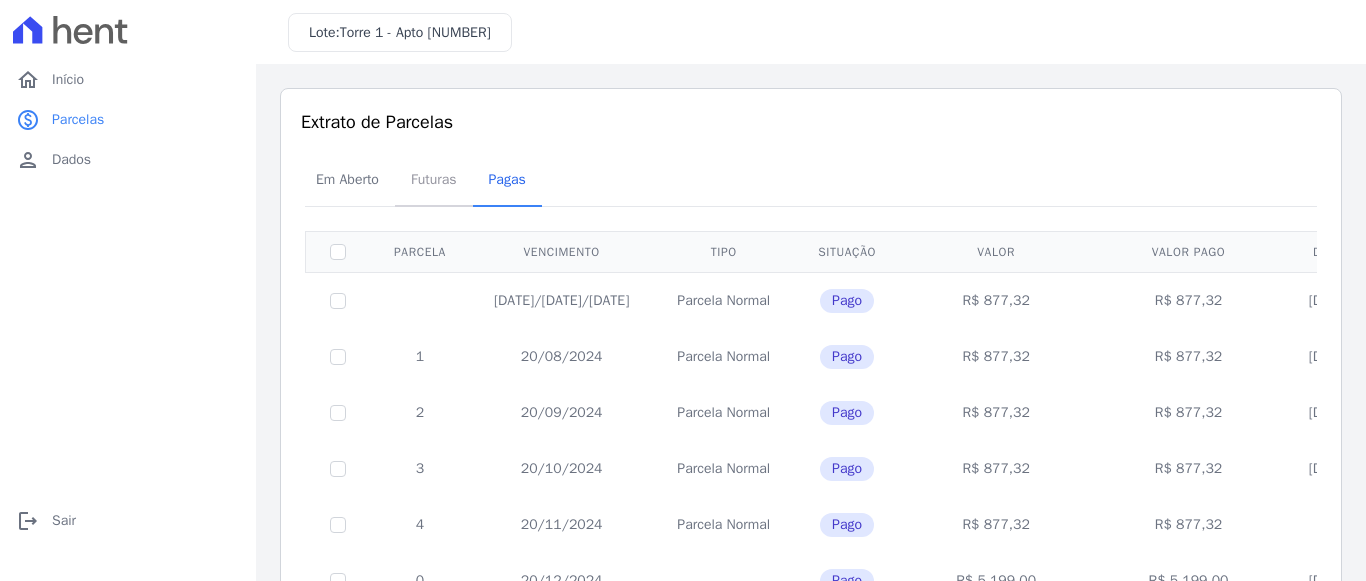 click on "Futuras" at bounding box center (434, 179) 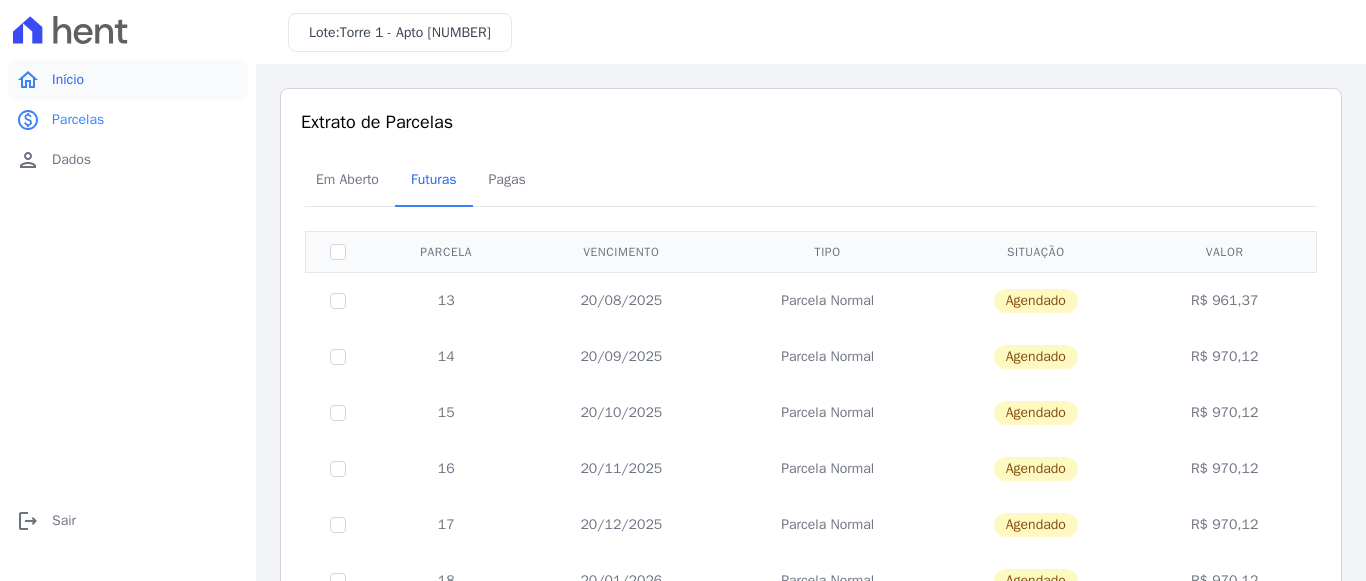 click on "Início" at bounding box center (68, 80) 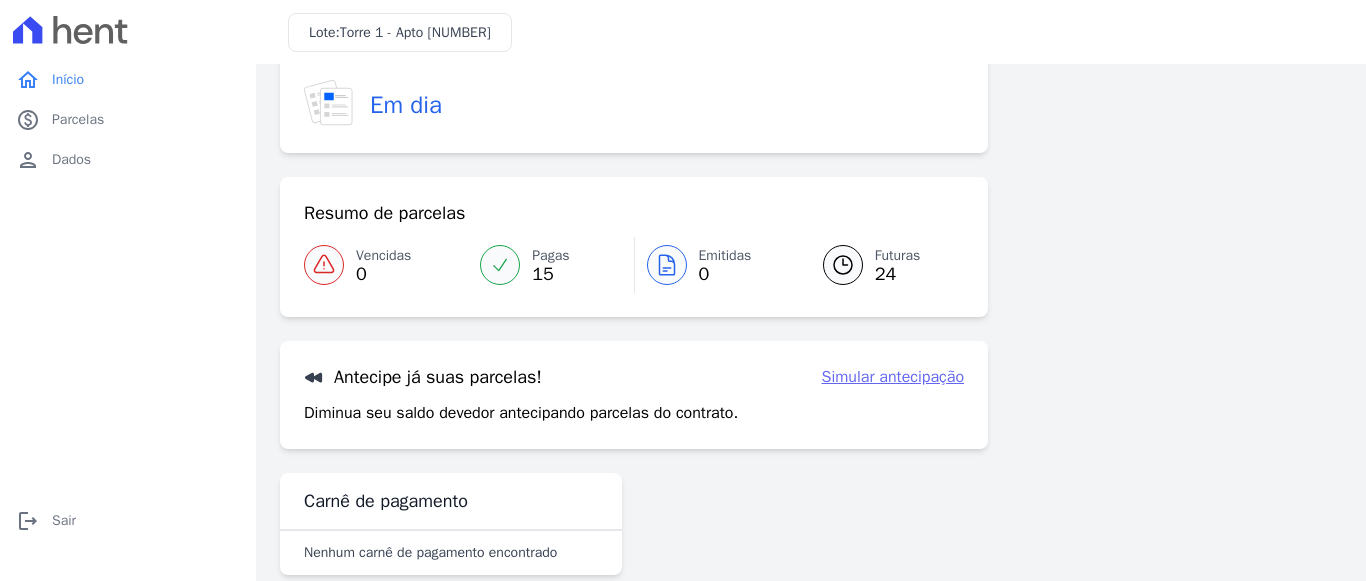 scroll, scrollTop: 106, scrollLeft: 0, axis: vertical 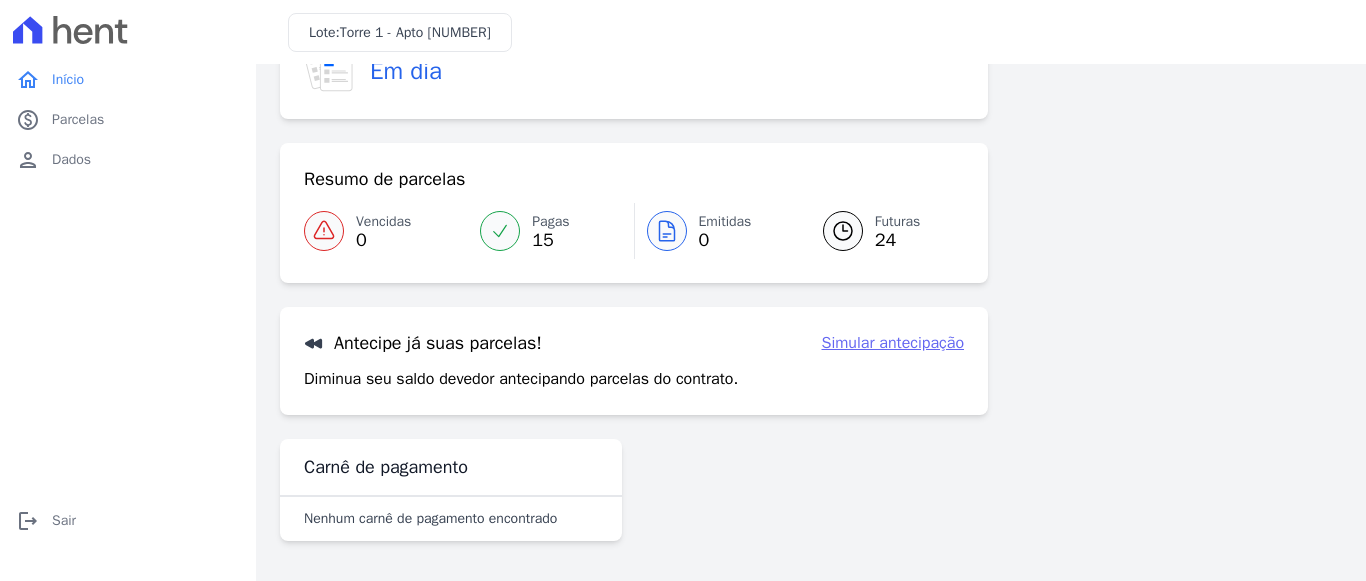 click on "Antecipe já suas parcelas!
Simular antecipação
Diminua seu saldo devedor antecipando parcelas do contrato.
Simular antecipação" at bounding box center [634, 361] 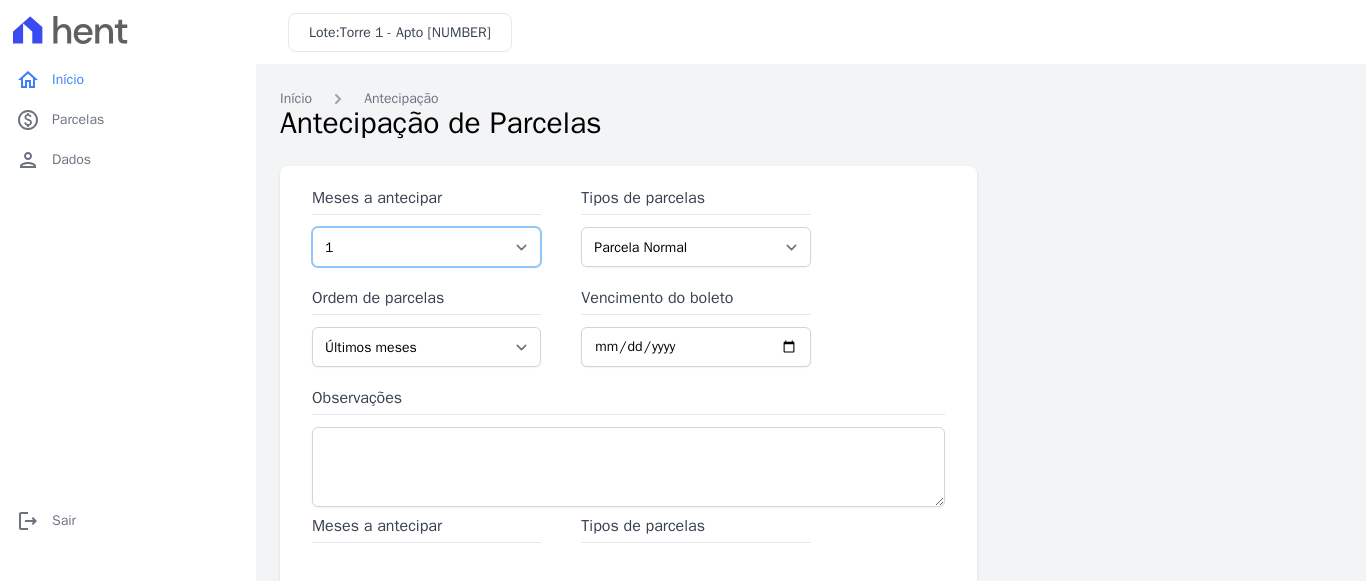 click on "1
2
3
4
5
6
7
8
9
10
11
12
13
14
15
16
17
18
19
20
21
22
23
24
25
26
27
28
29
30
31
32
33
34
35
36
37" at bounding box center (426, 247) 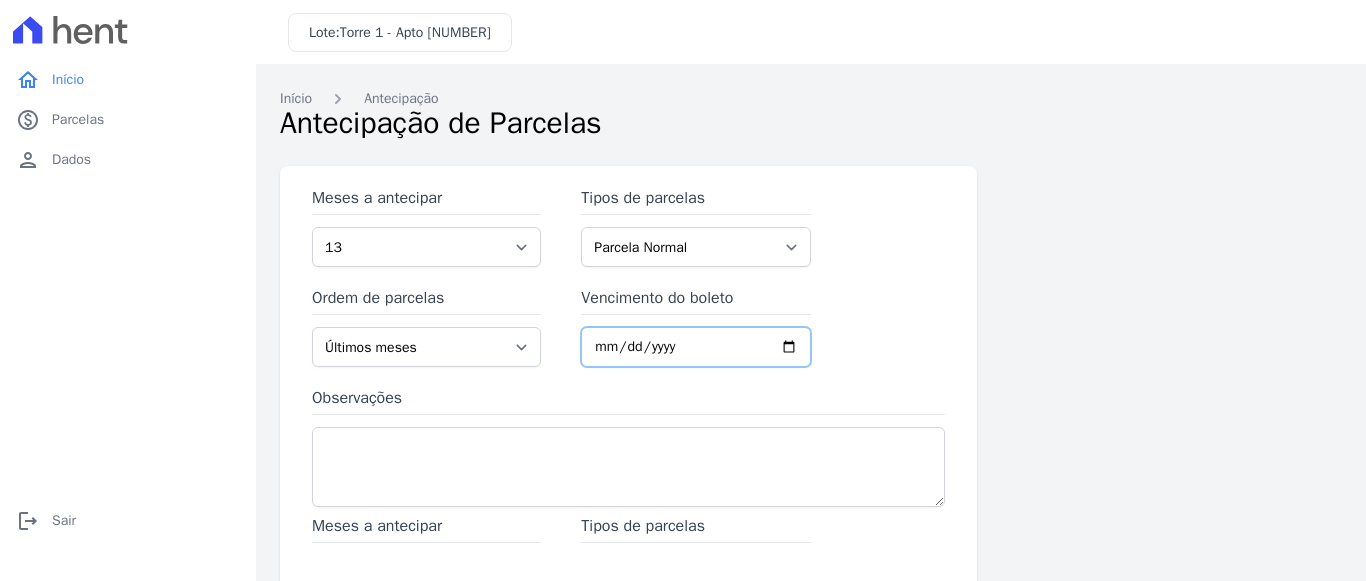 click on "Vencimento do boleto" at bounding box center (695, 347) 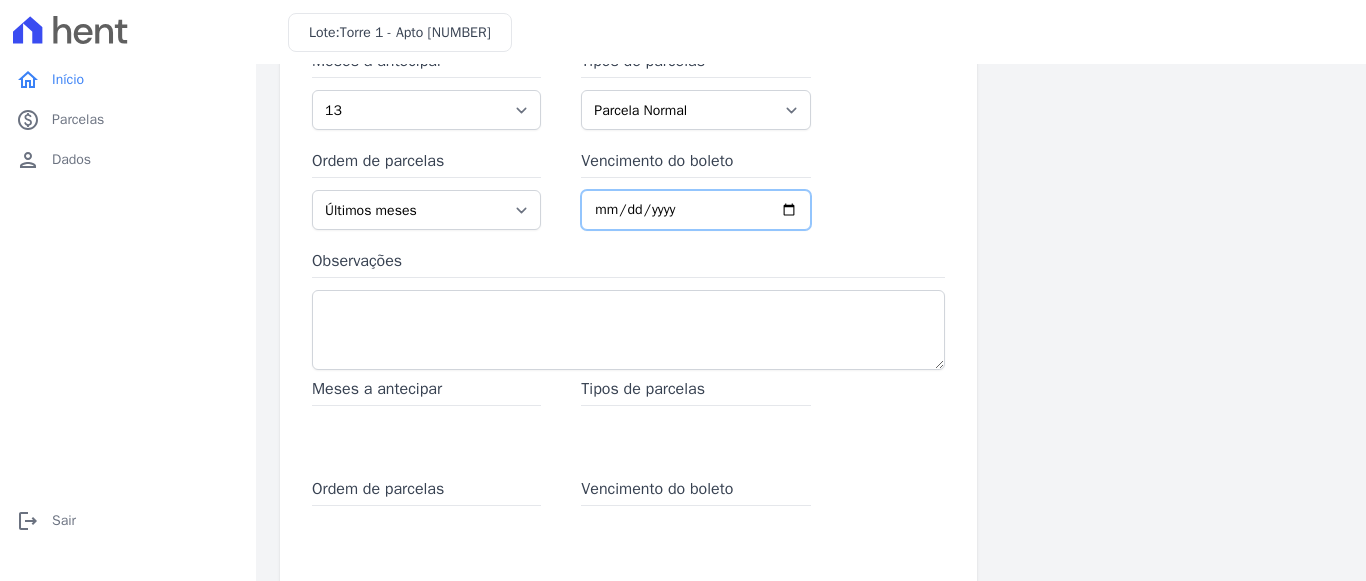 scroll, scrollTop: 370, scrollLeft: 0, axis: vertical 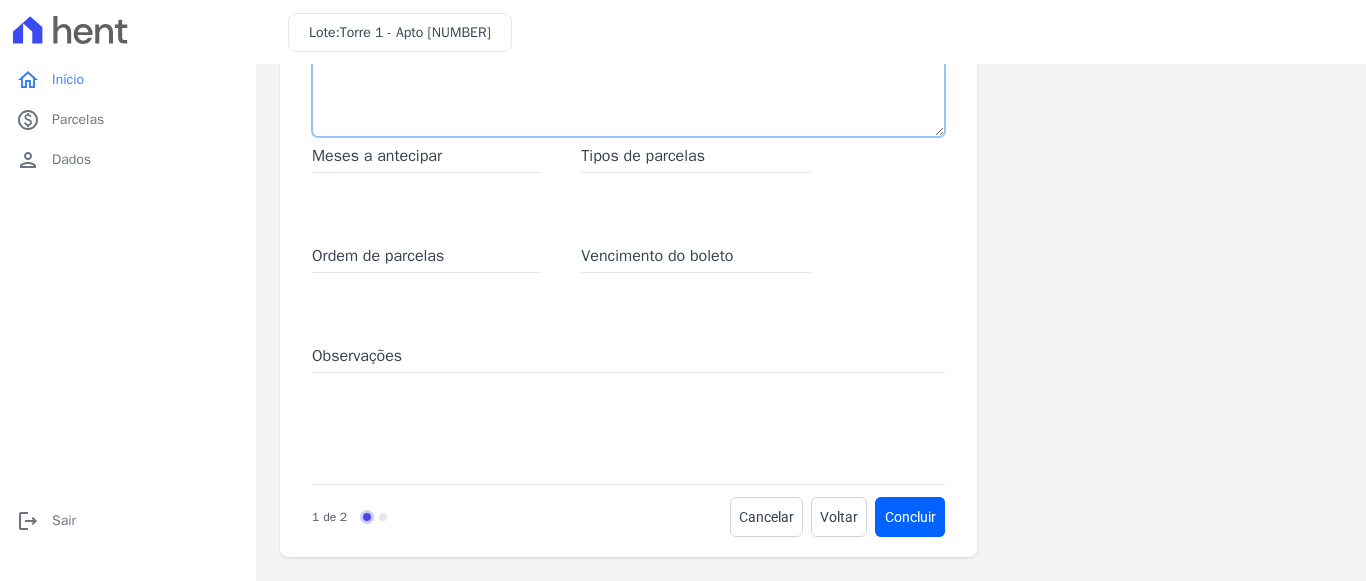 click on "Observações" at bounding box center (628, 97) 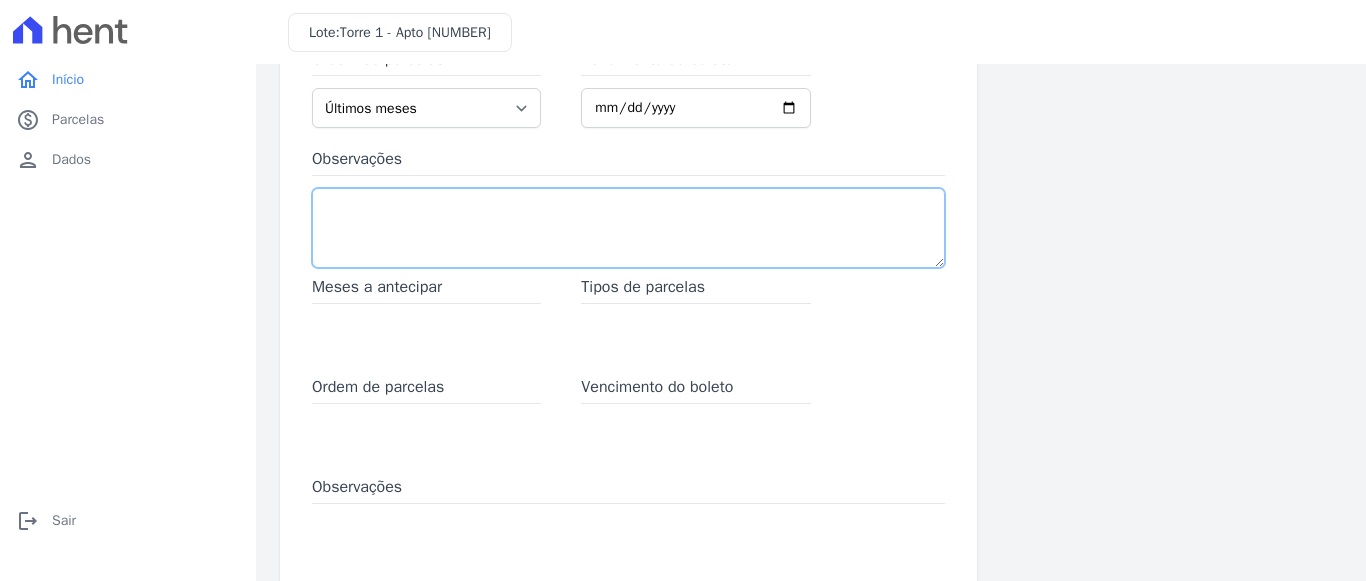 scroll, scrollTop: 252, scrollLeft: 0, axis: vertical 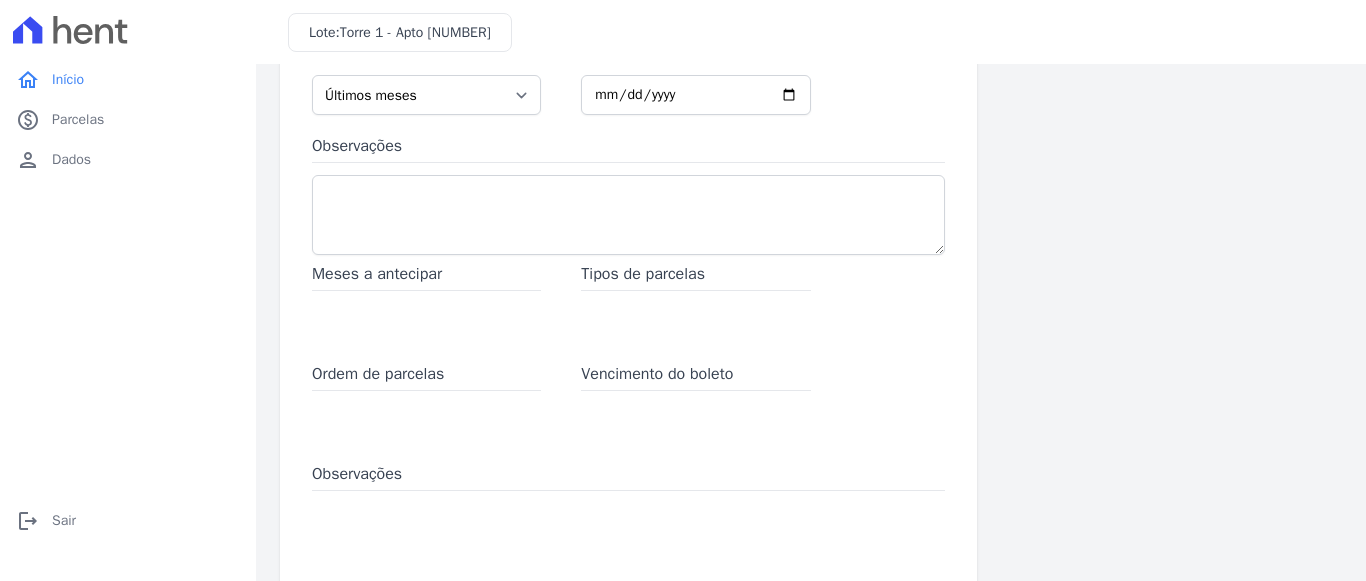 click on "Tipos de parcelas" at bounding box center (695, 302) 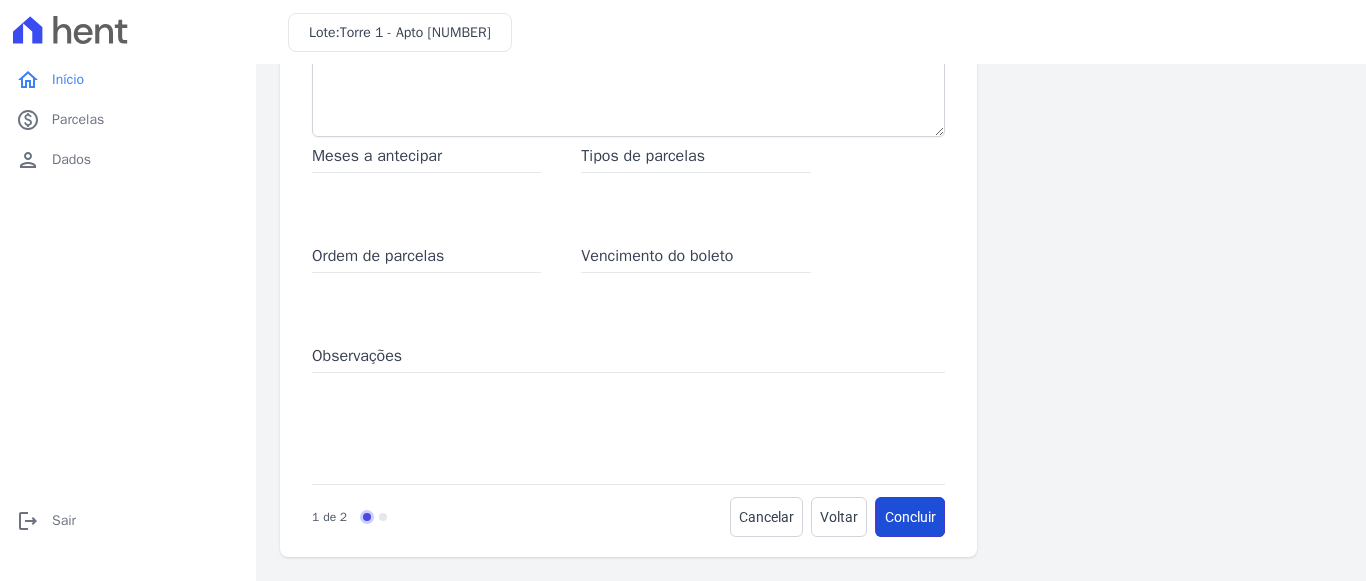 click on "Concluir" at bounding box center [910, 517] 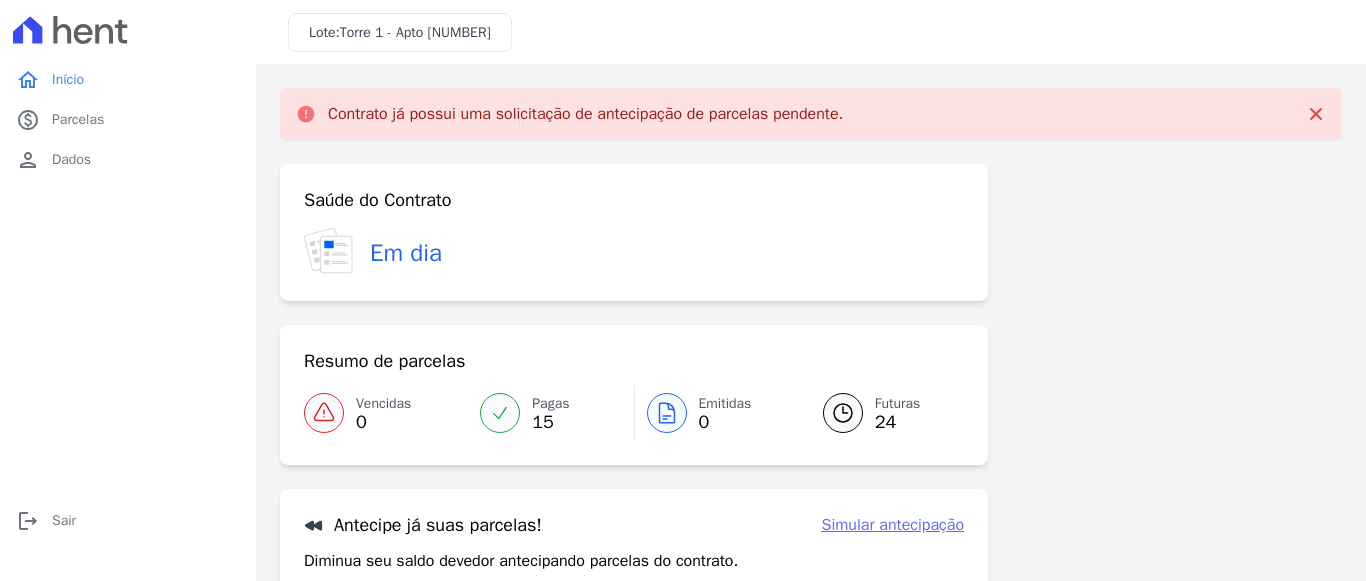 drag, startPoint x: 669, startPoint y: 109, endPoint x: 915, endPoint y: 114, distance: 246.05081 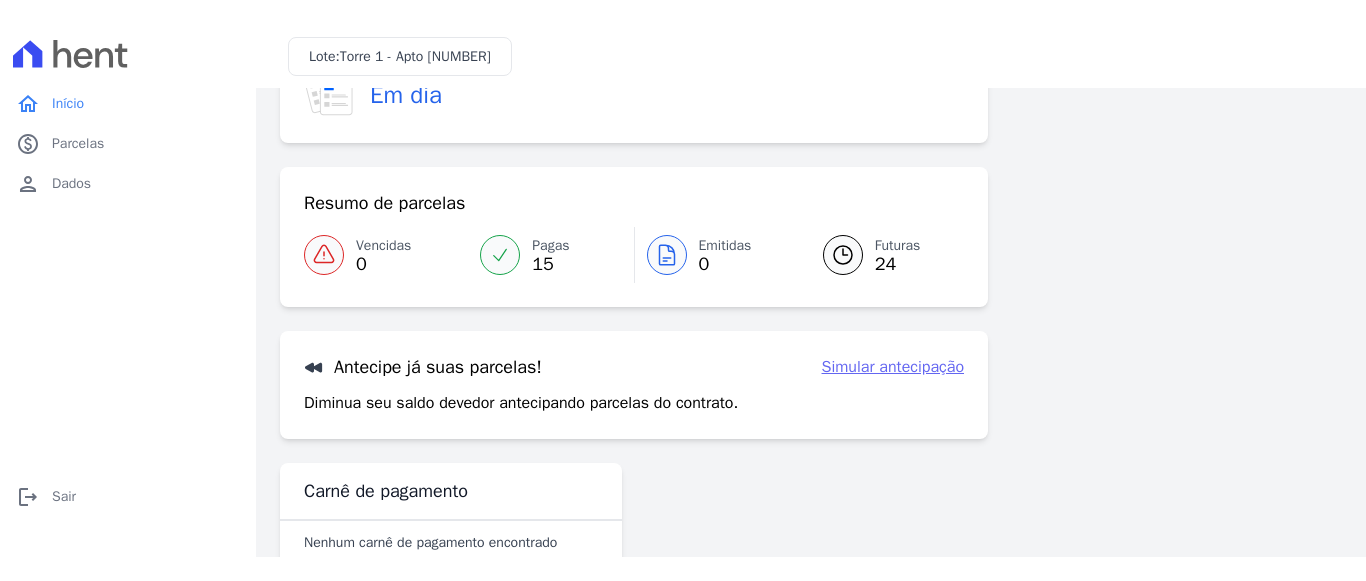 scroll, scrollTop: 106, scrollLeft: 0, axis: vertical 